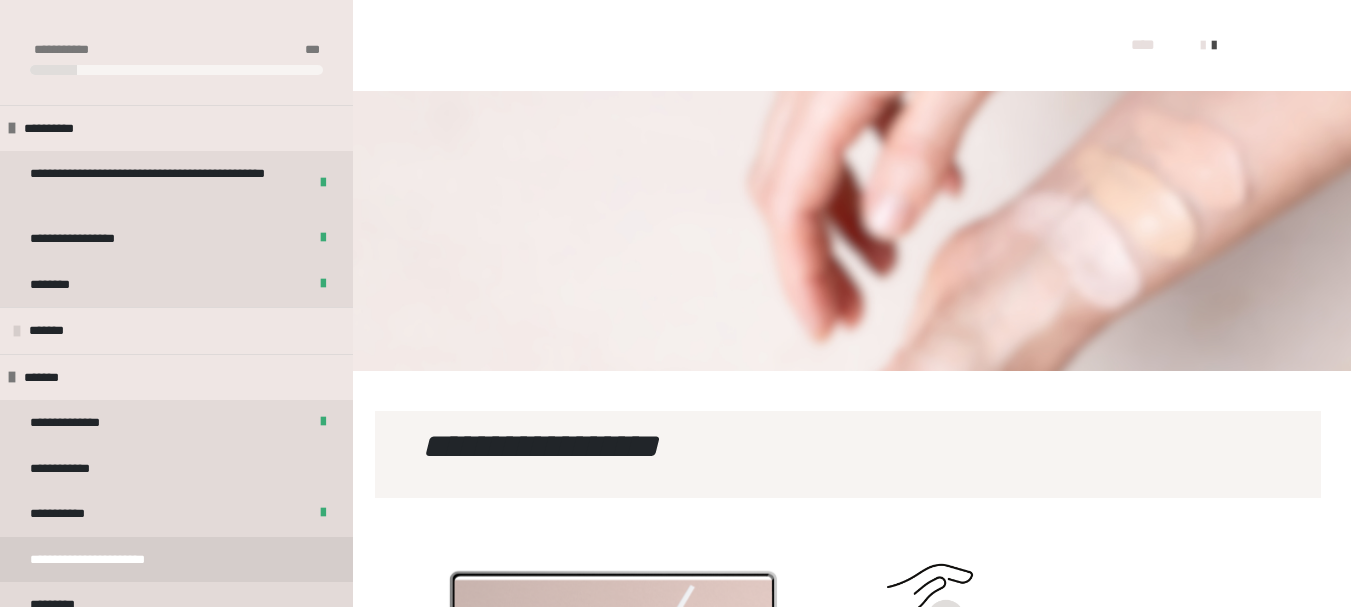 scroll, scrollTop: 522, scrollLeft: 0, axis: vertical 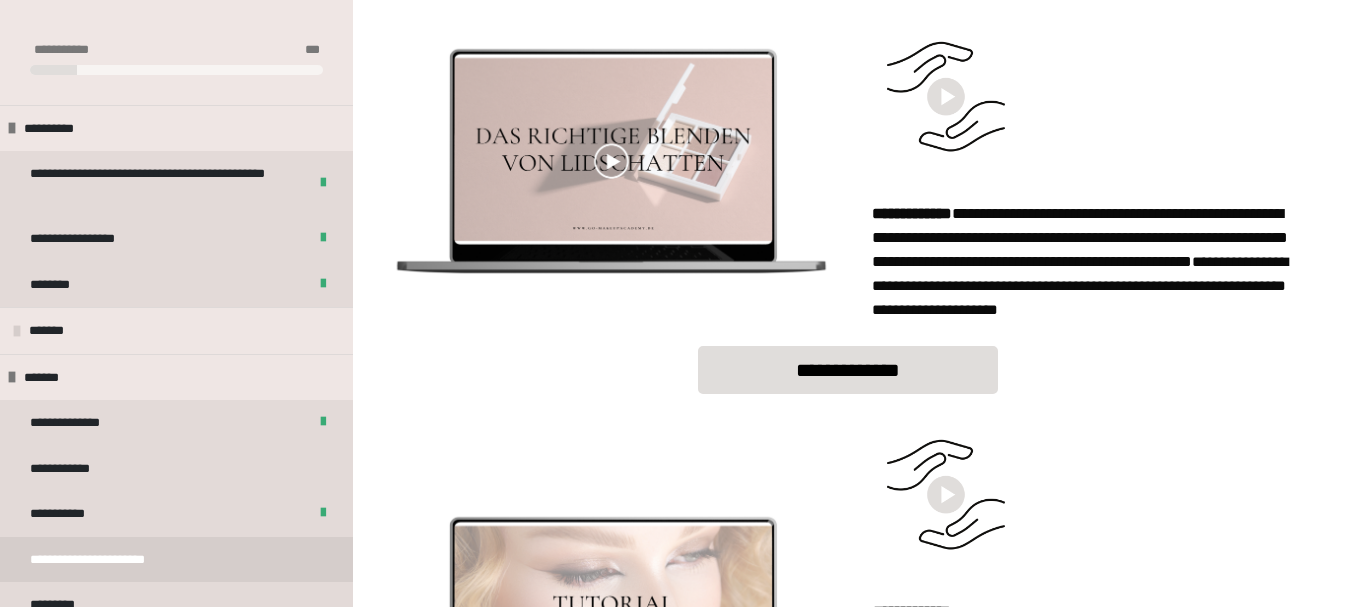drag, startPoint x: 1349, startPoint y: 133, endPoint x: 1359, endPoint y: 144, distance: 14.866069 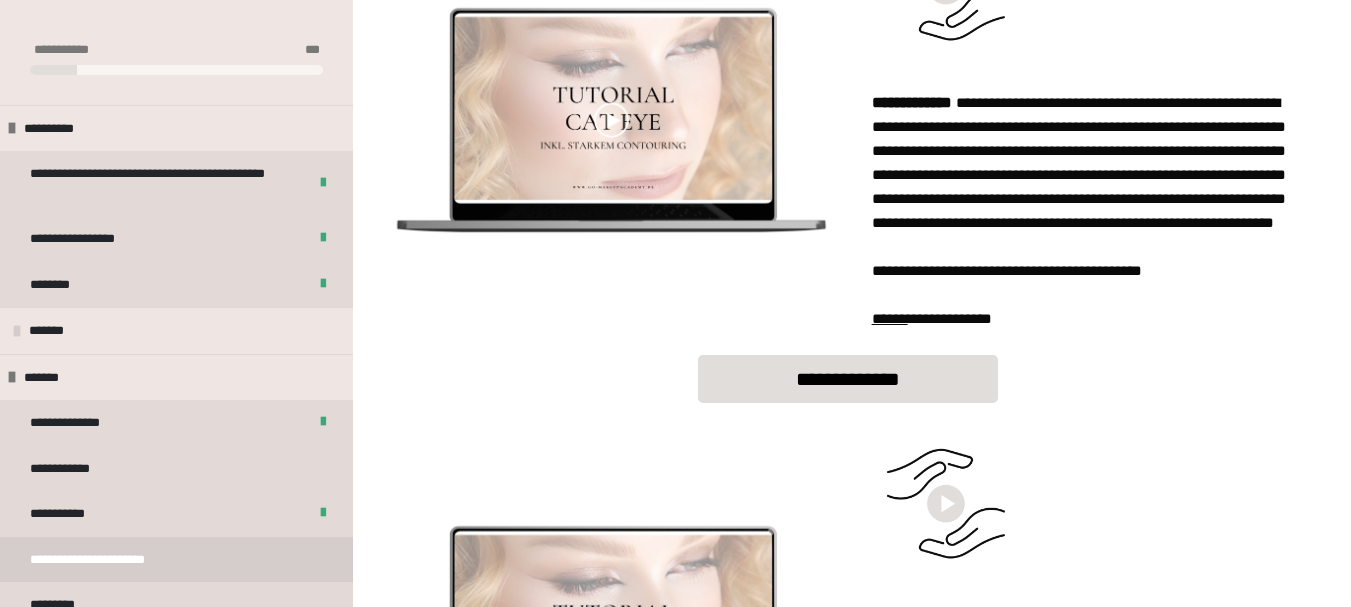 scroll, scrollTop: 991, scrollLeft: 0, axis: vertical 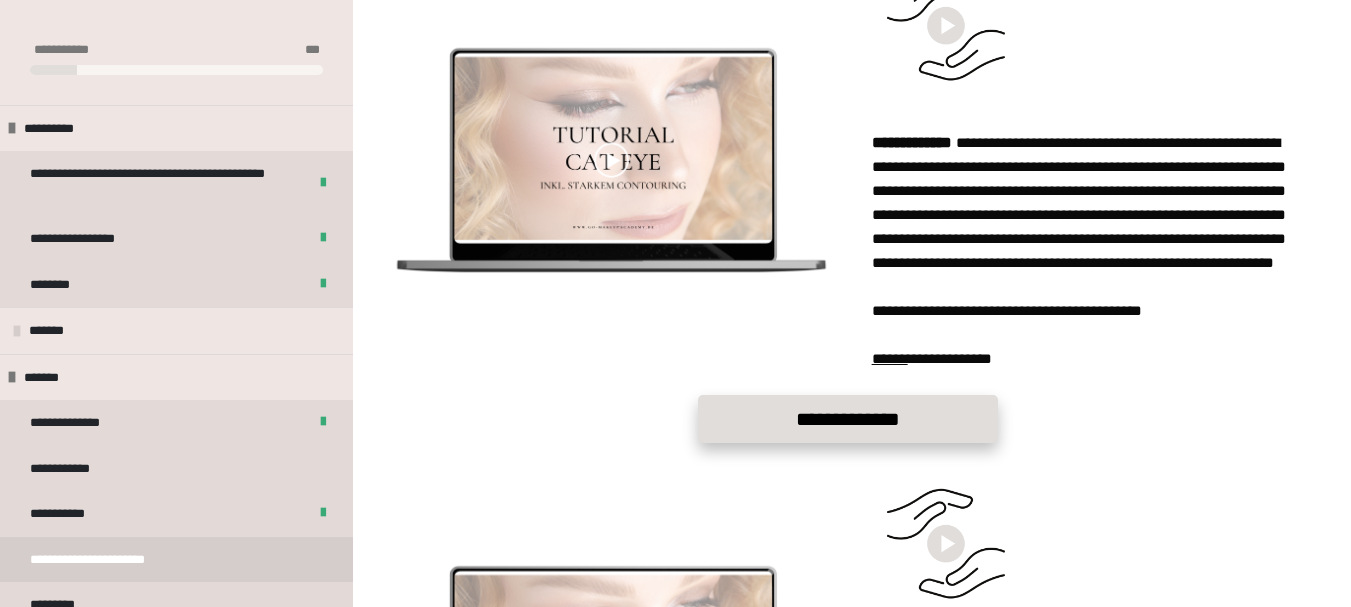 click on "**********" at bounding box center (848, 419) 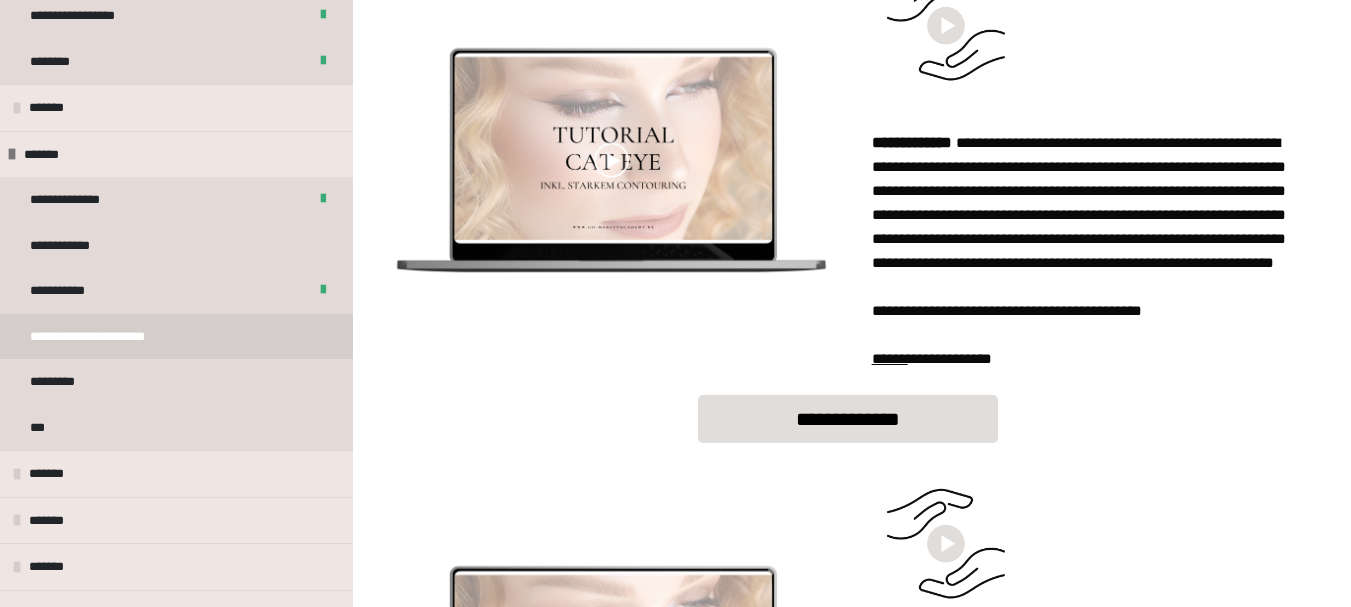 scroll, scrollTop: 236, scrollLeft: 0, axis: vertical 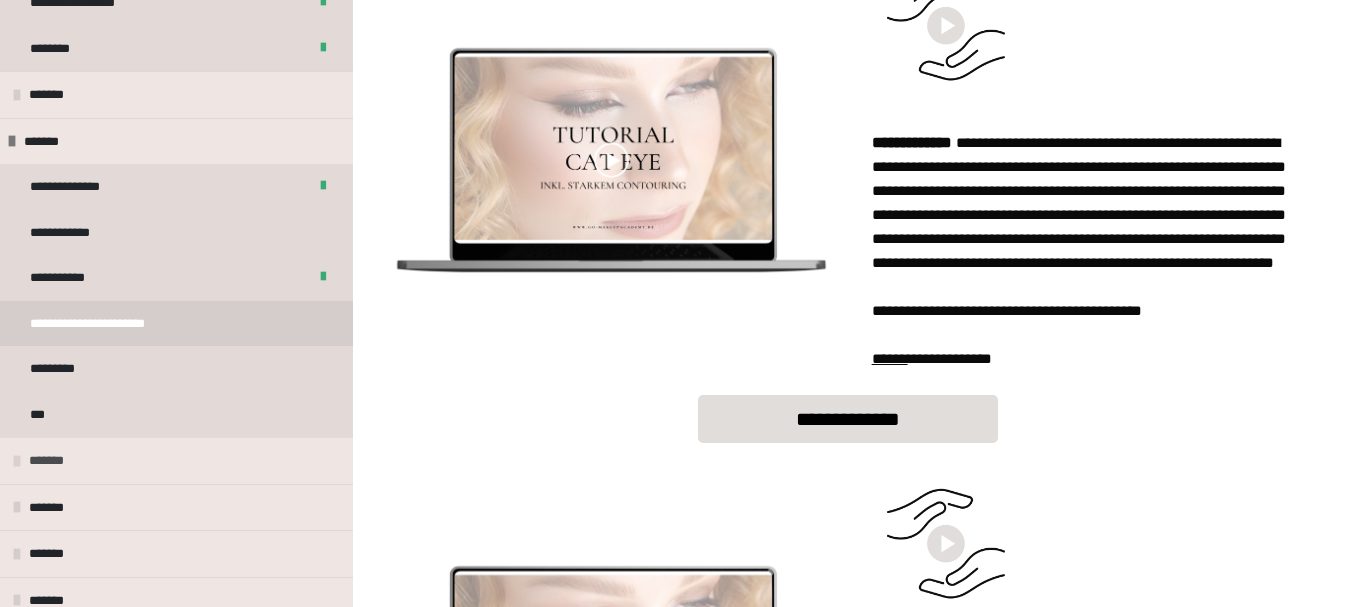 click on "*******" at bounding box center (52, 461) 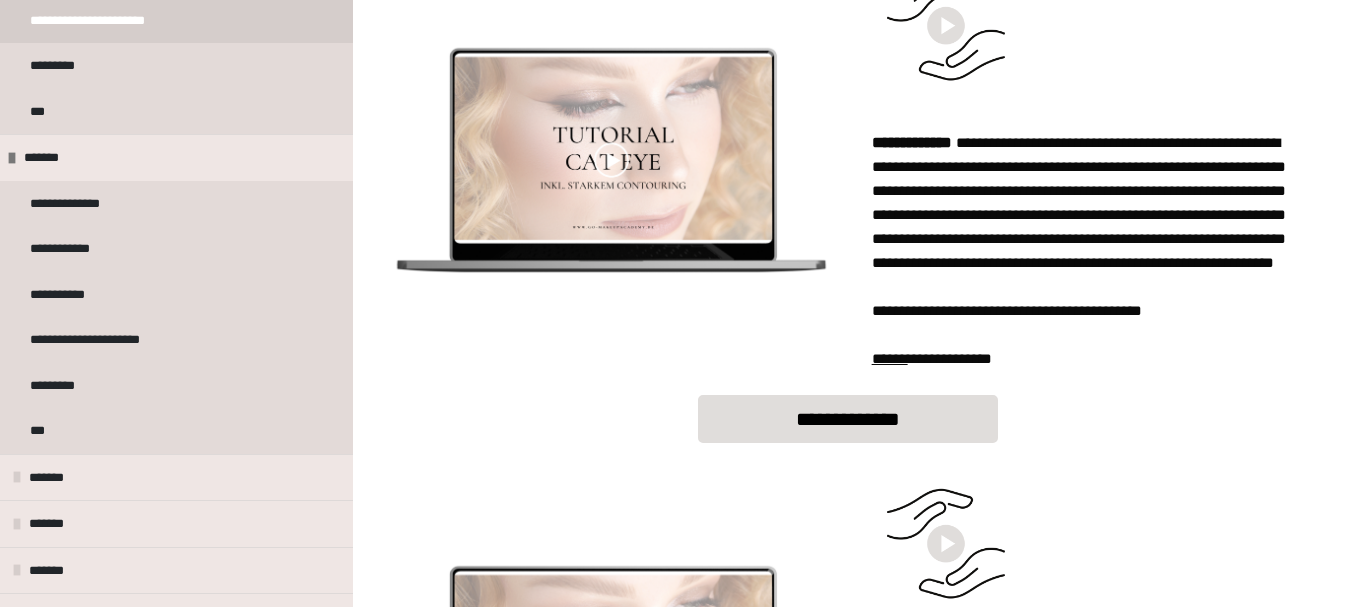 scroll, scrollTop: 544, scrollLeft: 0, axis: vertical 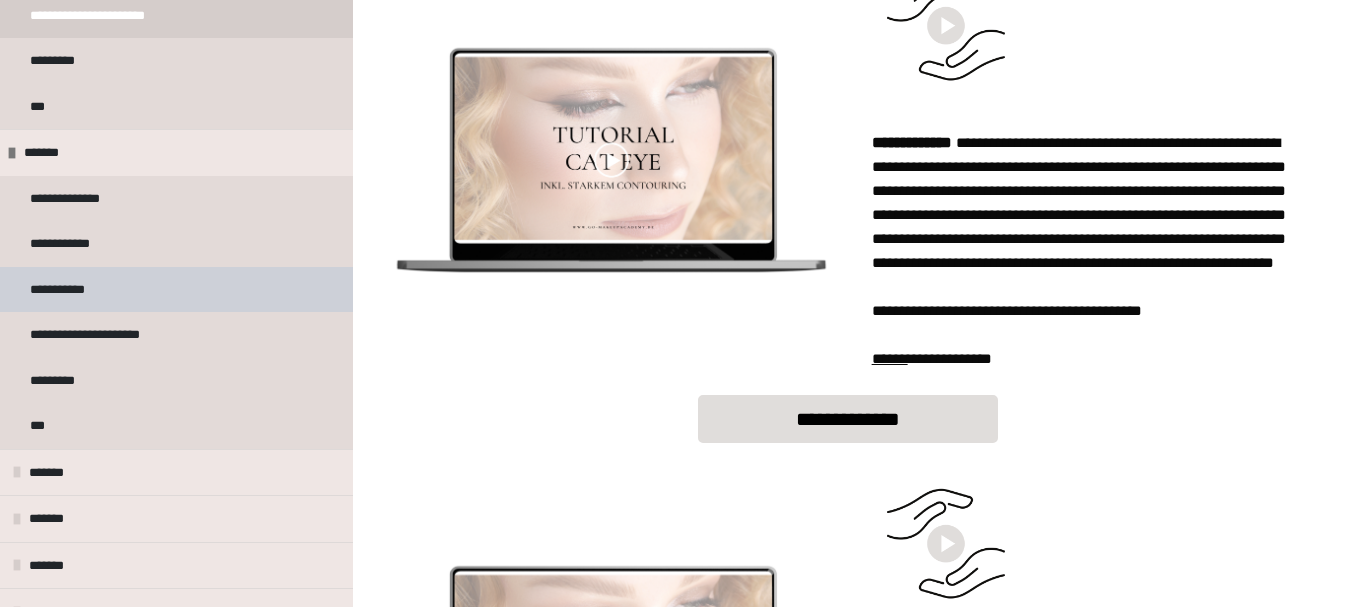click on "**********" at bounding box center (176, 290) 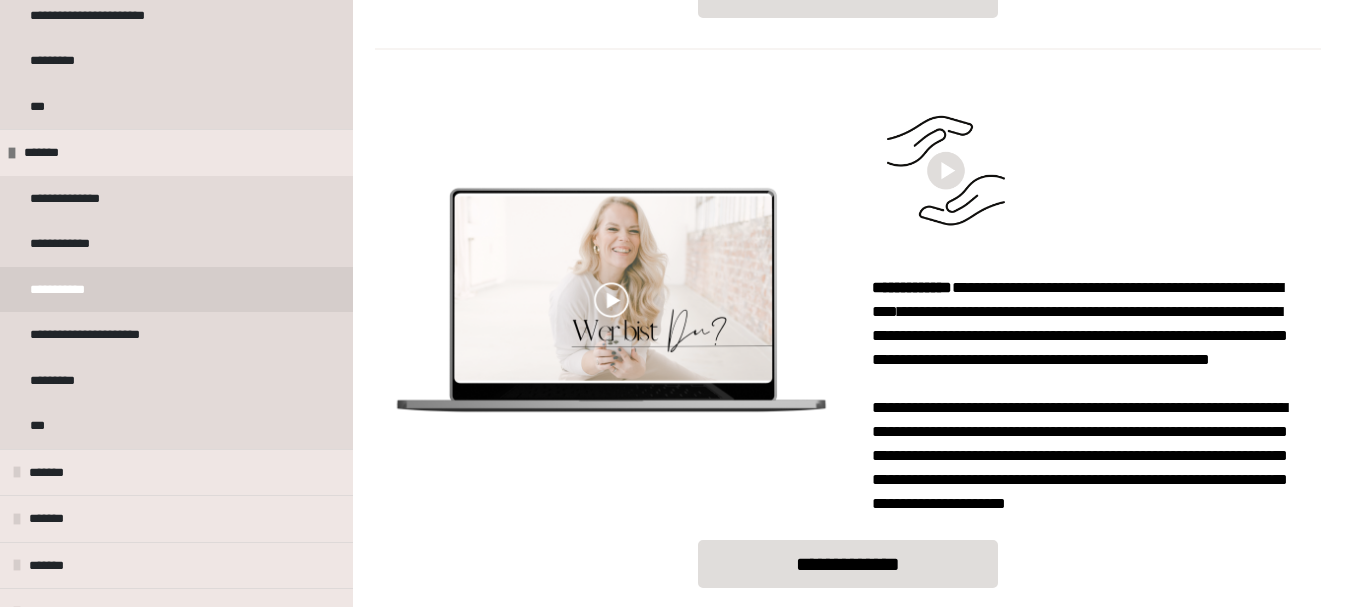 scroll, scrollTop: 1536, scrollLeft: 0, axis: vertical 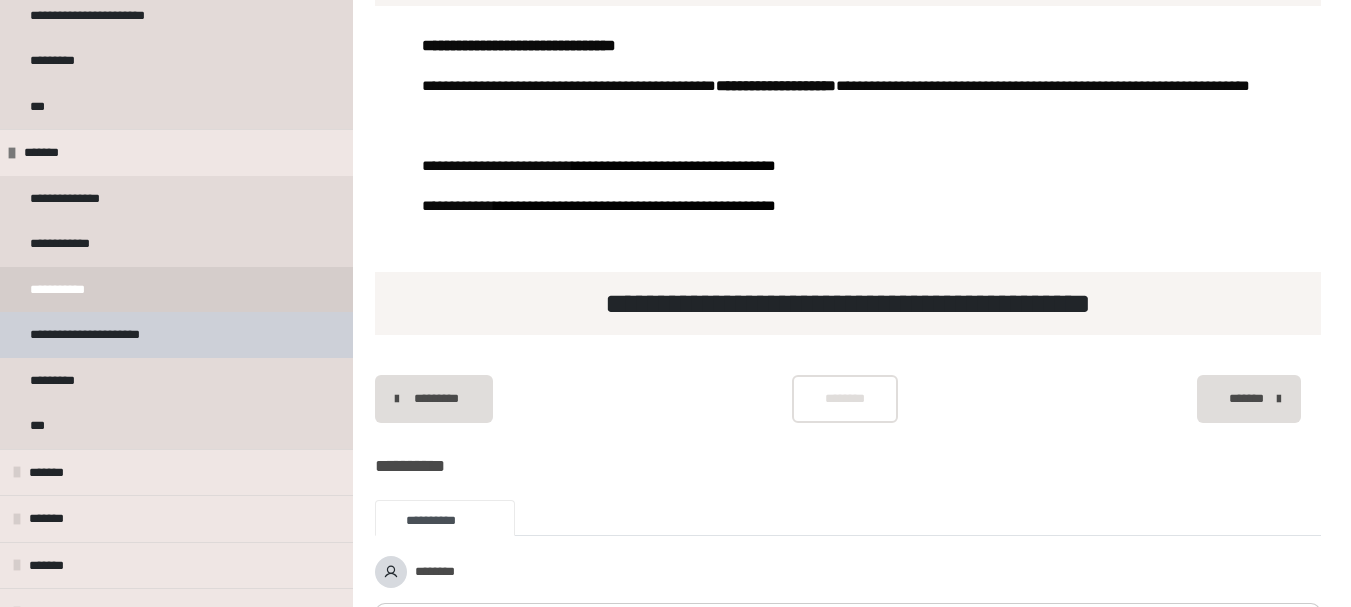 click on "**********" at bounding box center (98, 335) 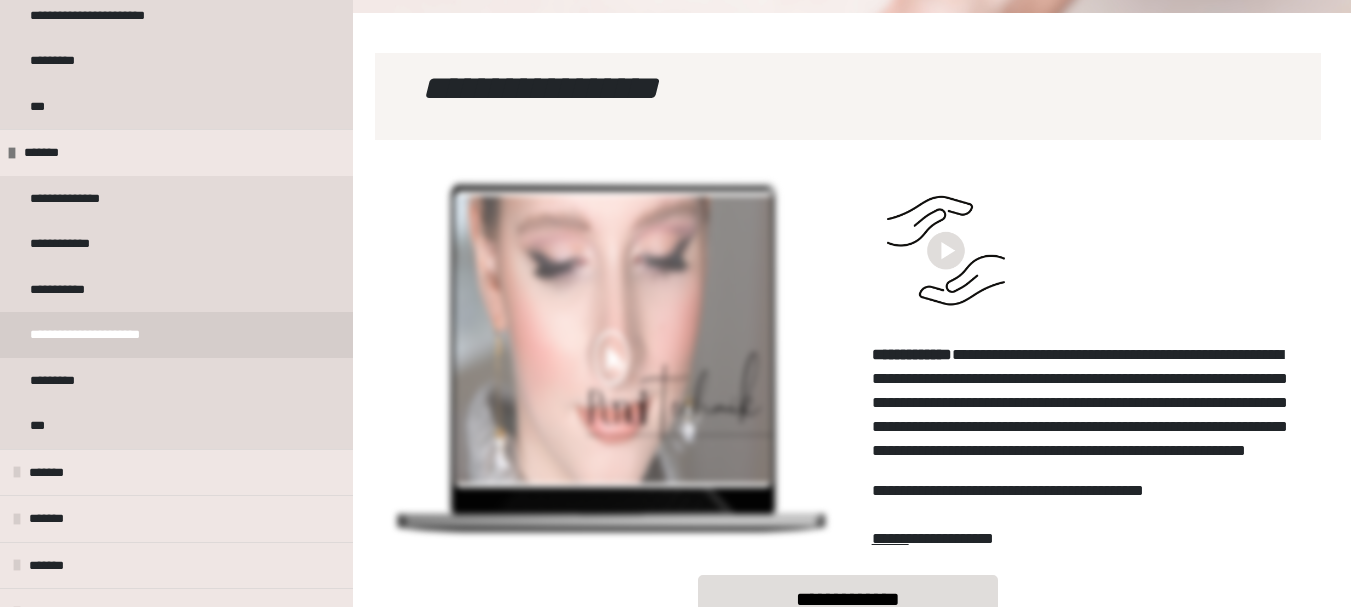 scroll, scrollTop: 284, scrollLeft: 0, axis: vertical 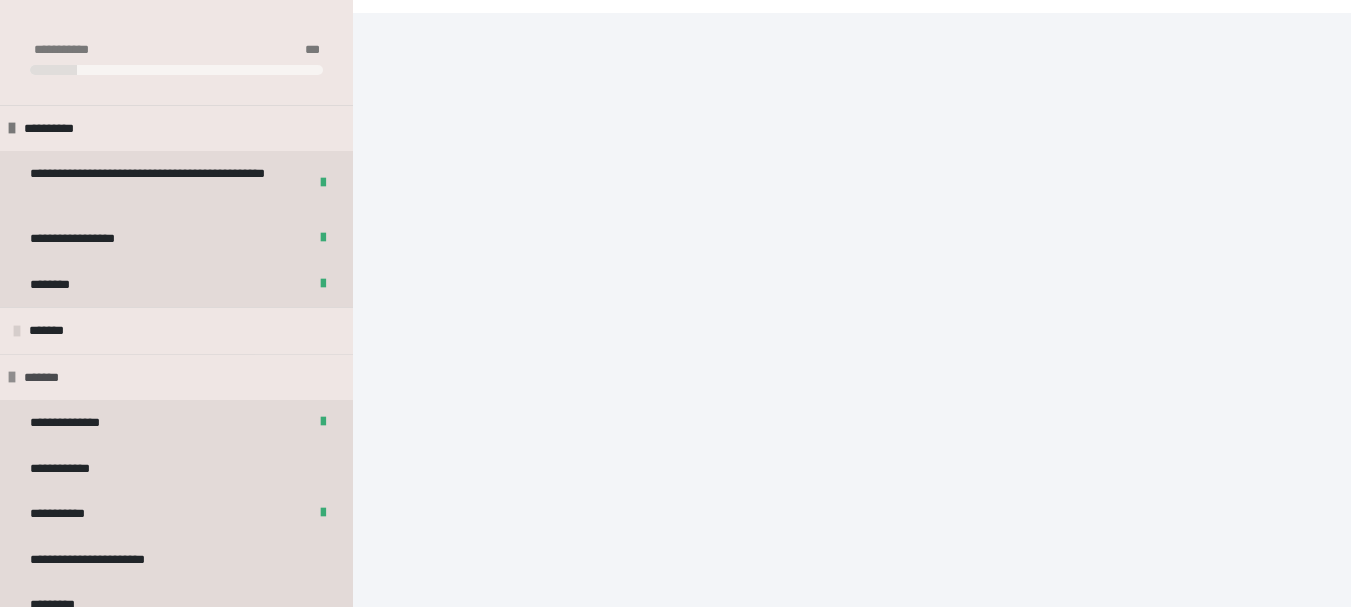 click at bounding box center (12, 377) 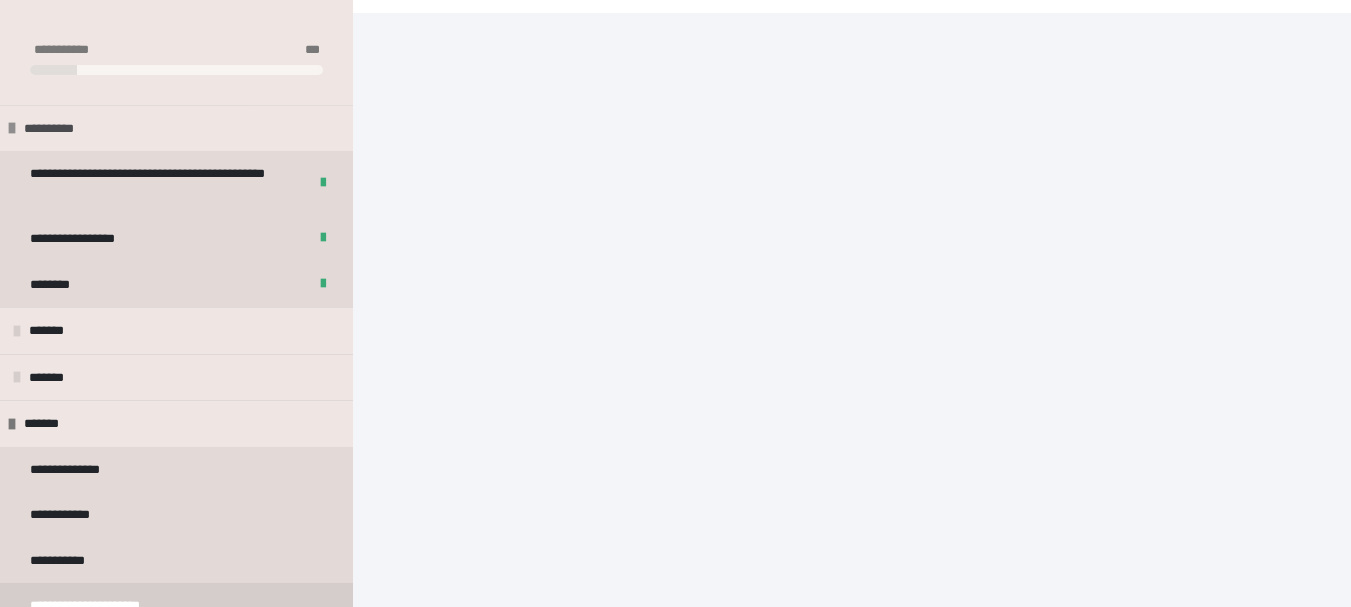 click at bounding box center (12, 128) 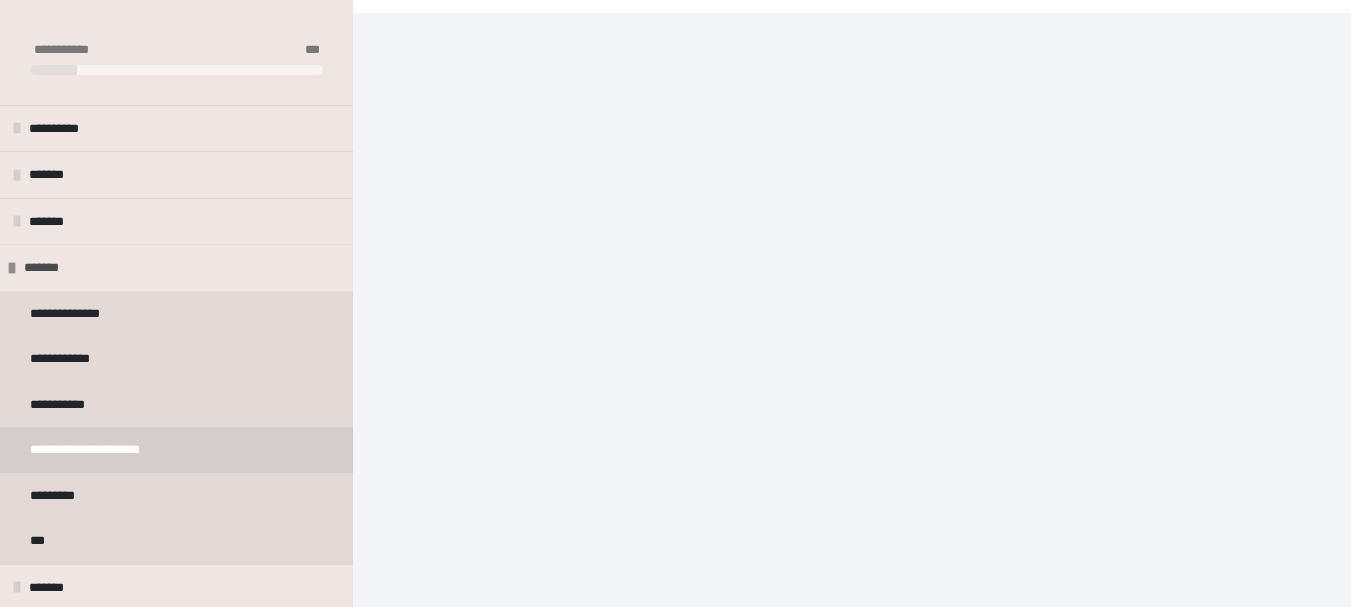 click at bounding box center [12, 268] 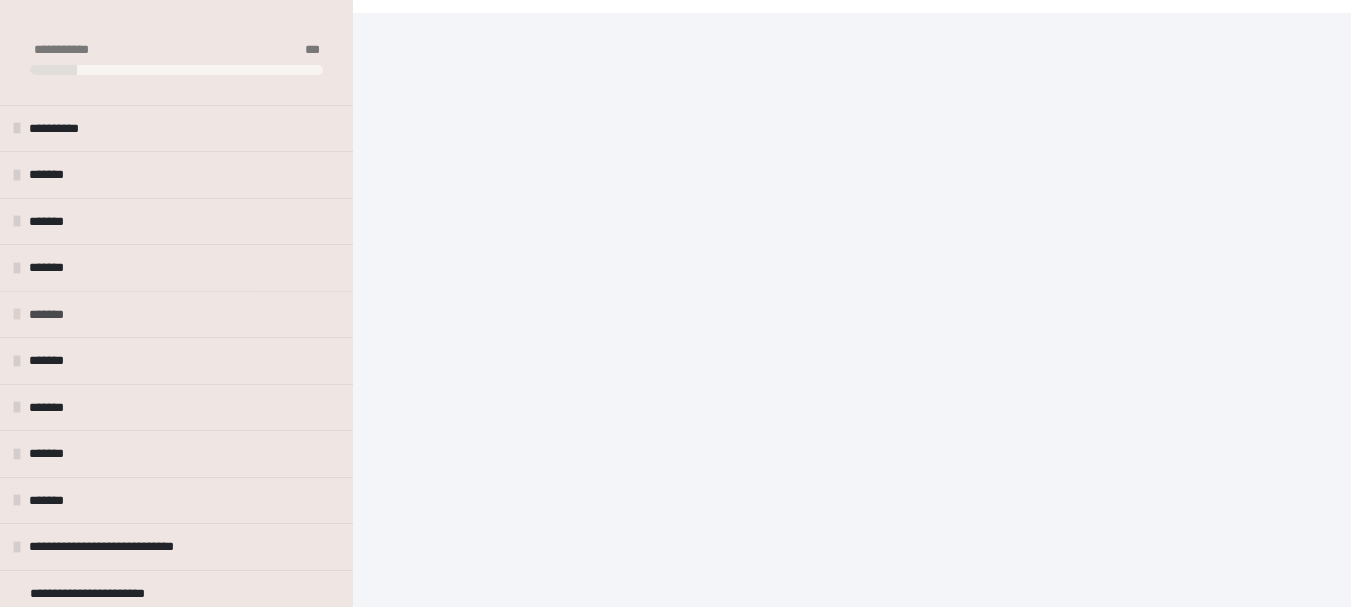click on "*******" at bounding box center (52, 315) 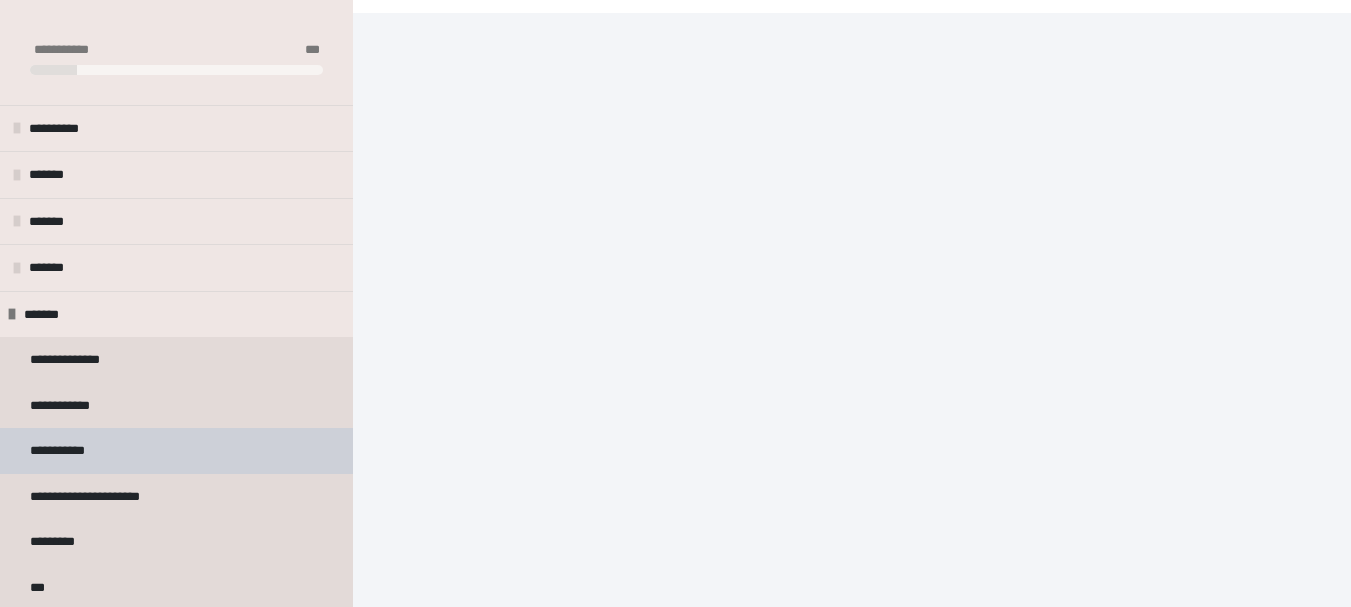 click on "**********" at bounding box center (67, 451) 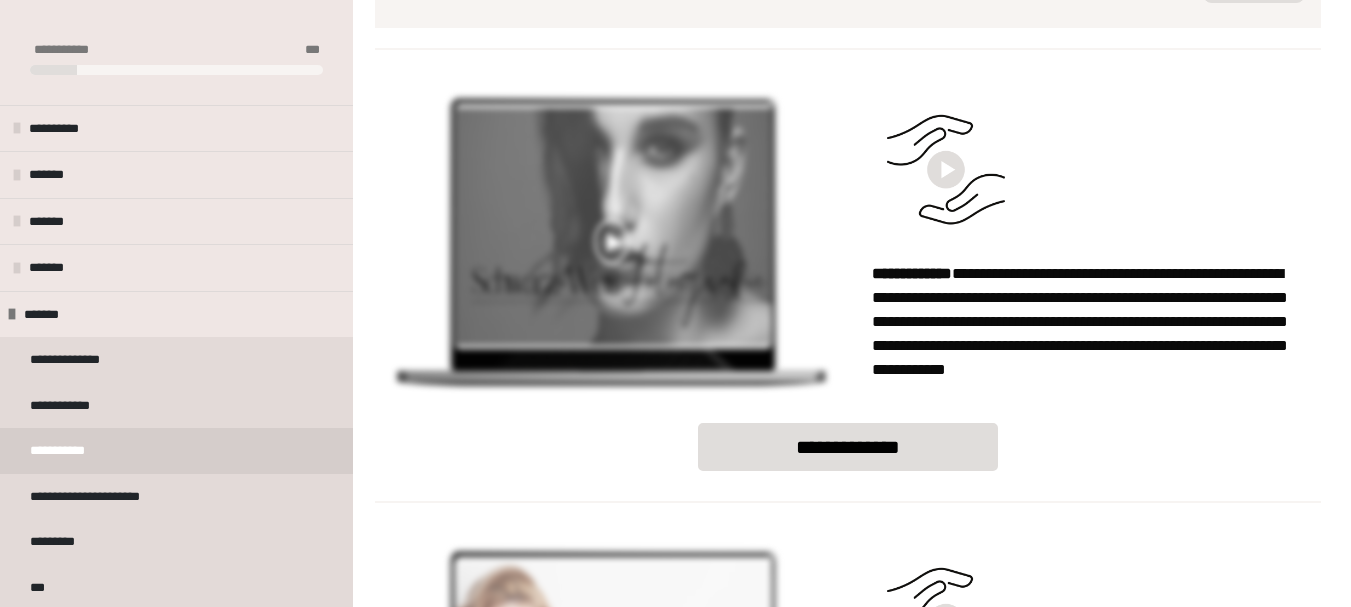 scroll, scrollTop: 1274, scrollLeft: 0, axis: vertical 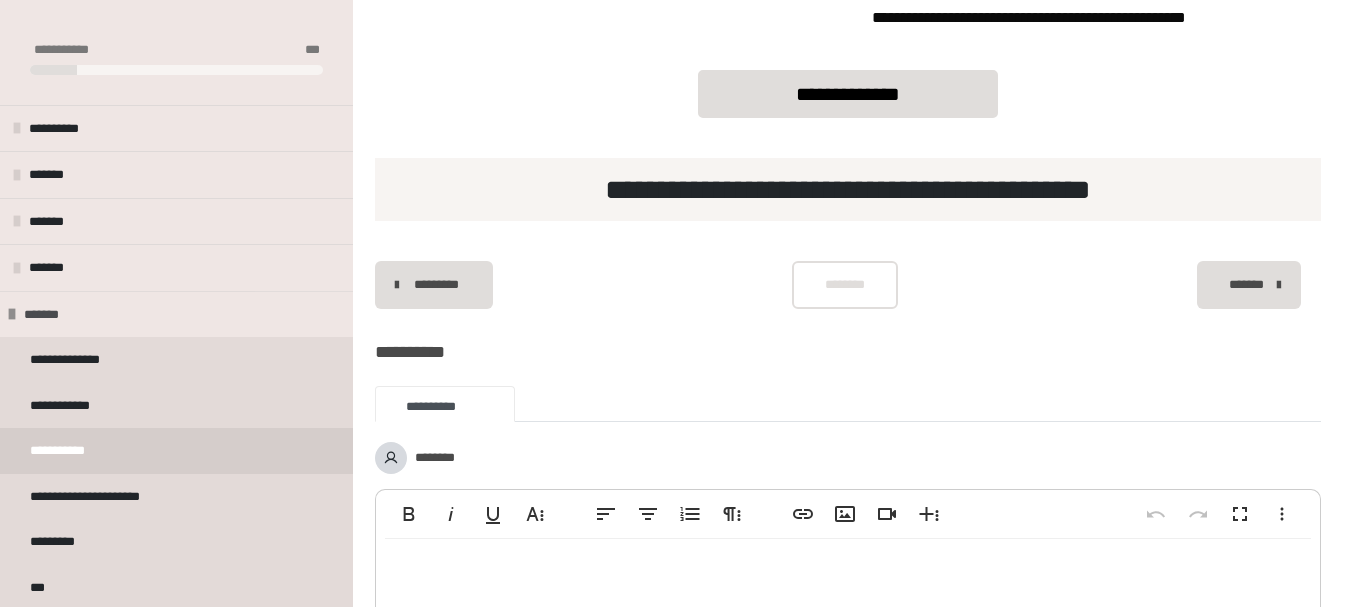 click at bounding box center [12, 314] 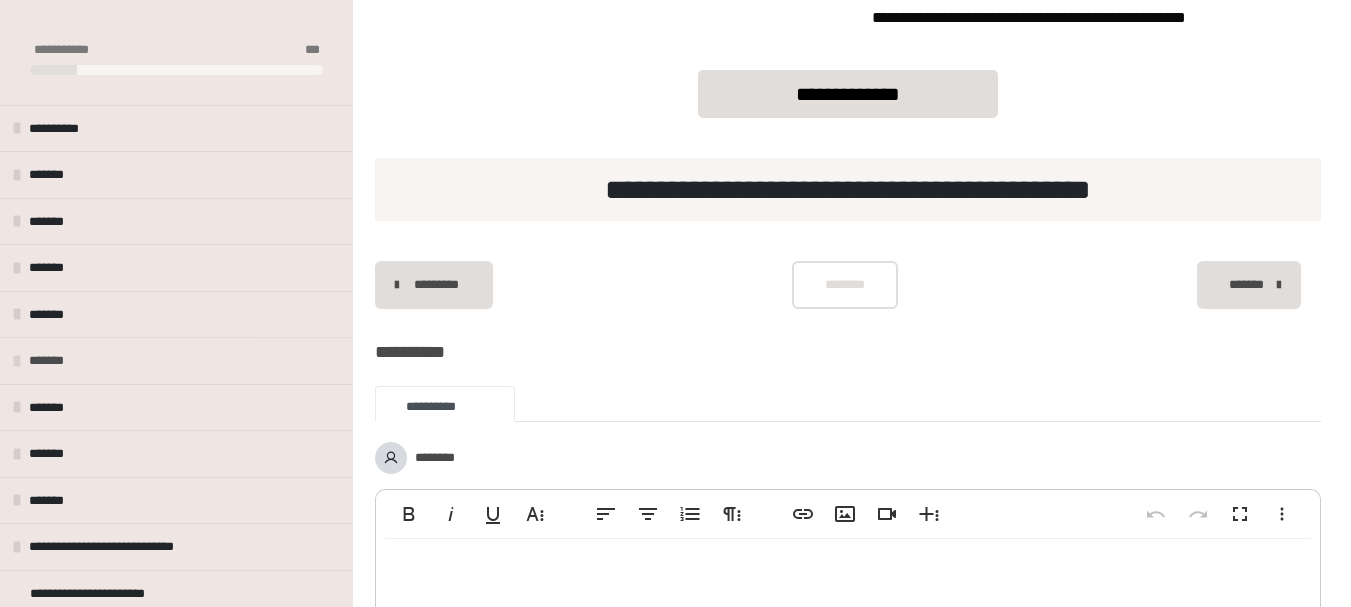 click on "*******" at bounding box center [52, 361] 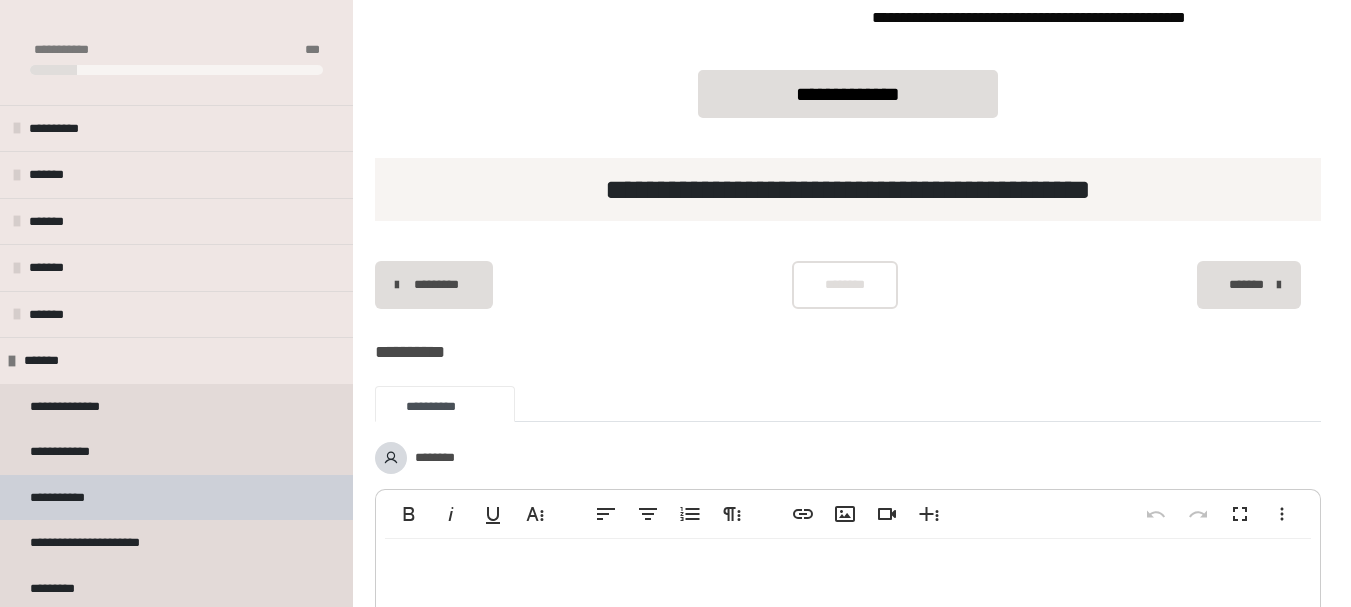 click on "**********" at bounding box center [67, 498] 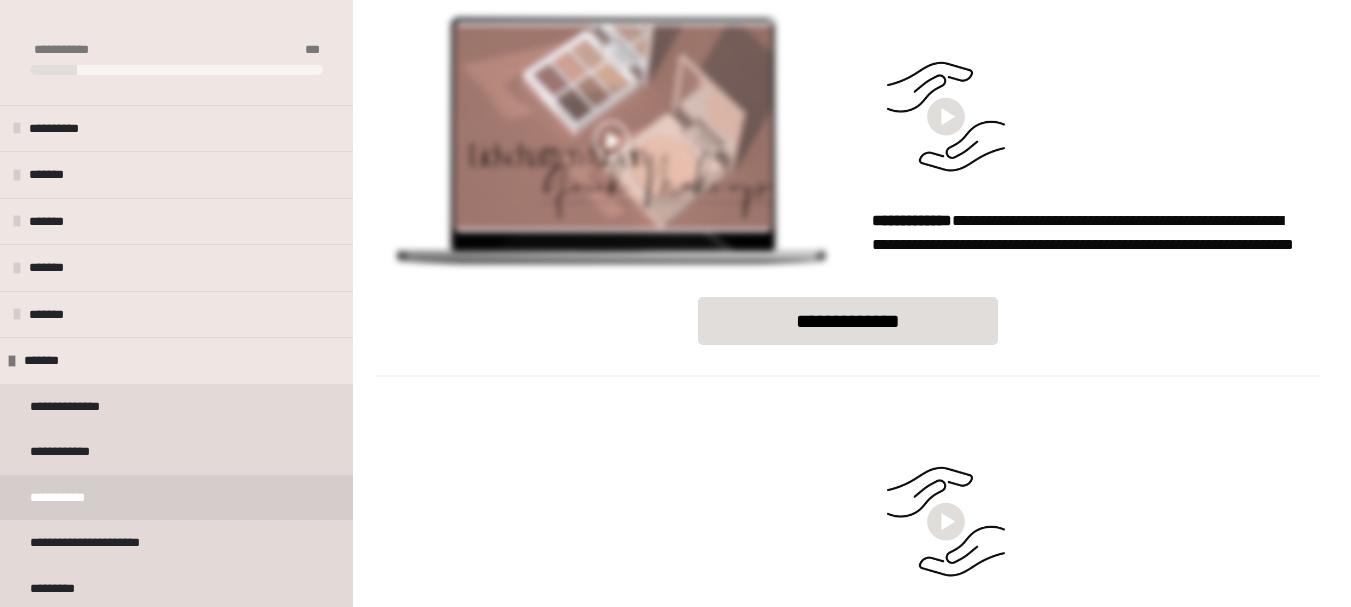 scroll, scrollTop: 828, scrollLeft: 0, axis: vertical 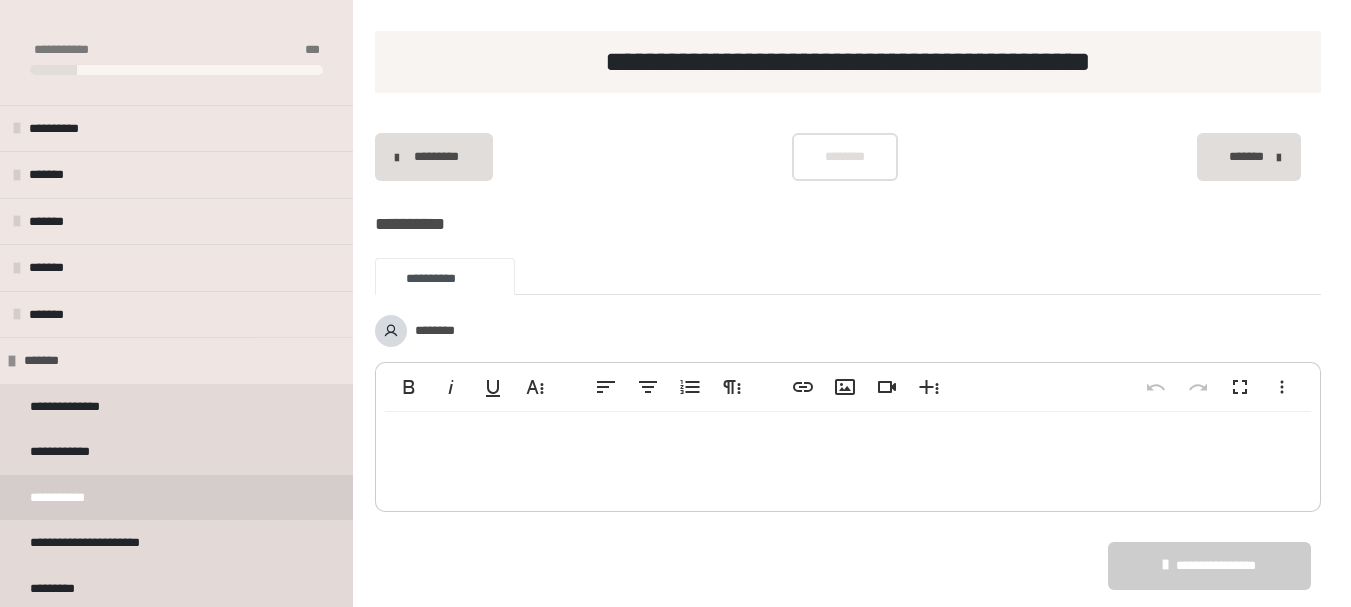 click on "*******" at bounding box center (47, 361) 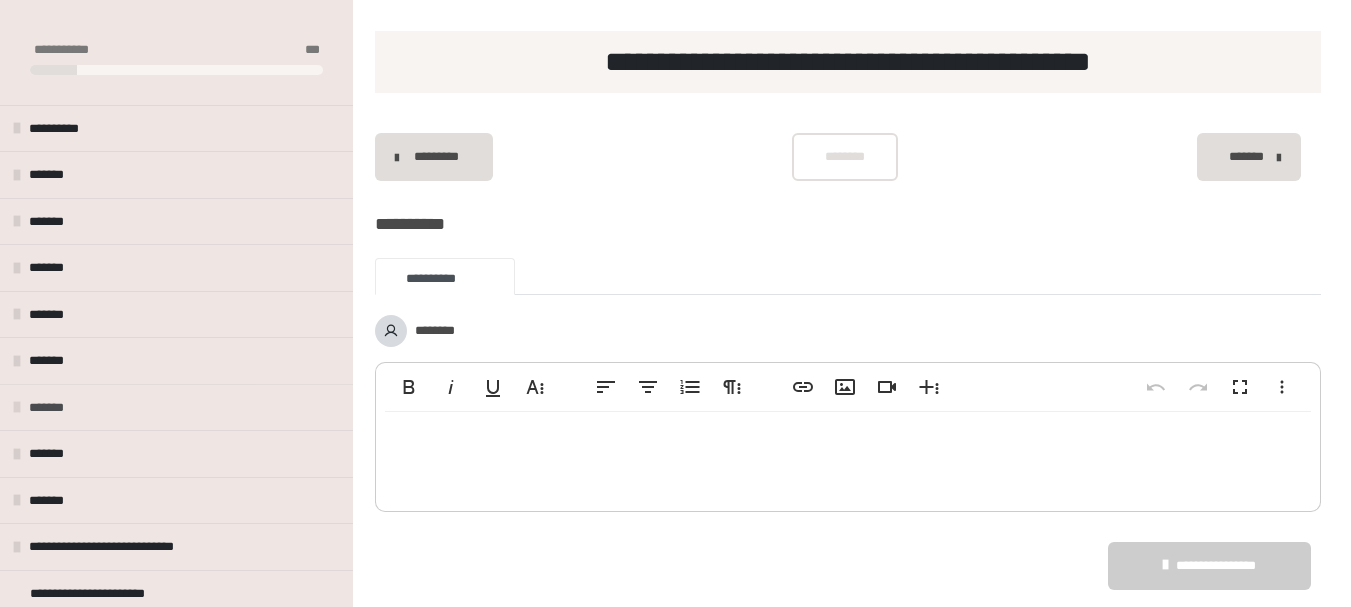 click on "*******" at bounding box center (52, 408) 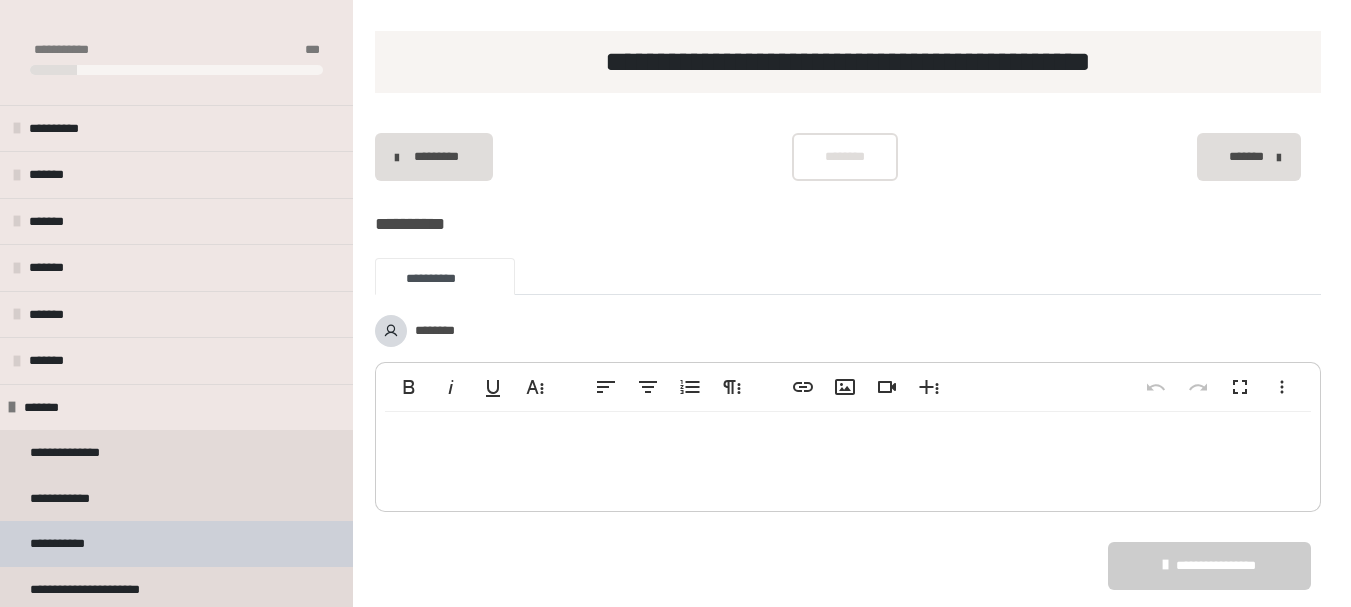 click on "**********" at bounding box center (67, 544) 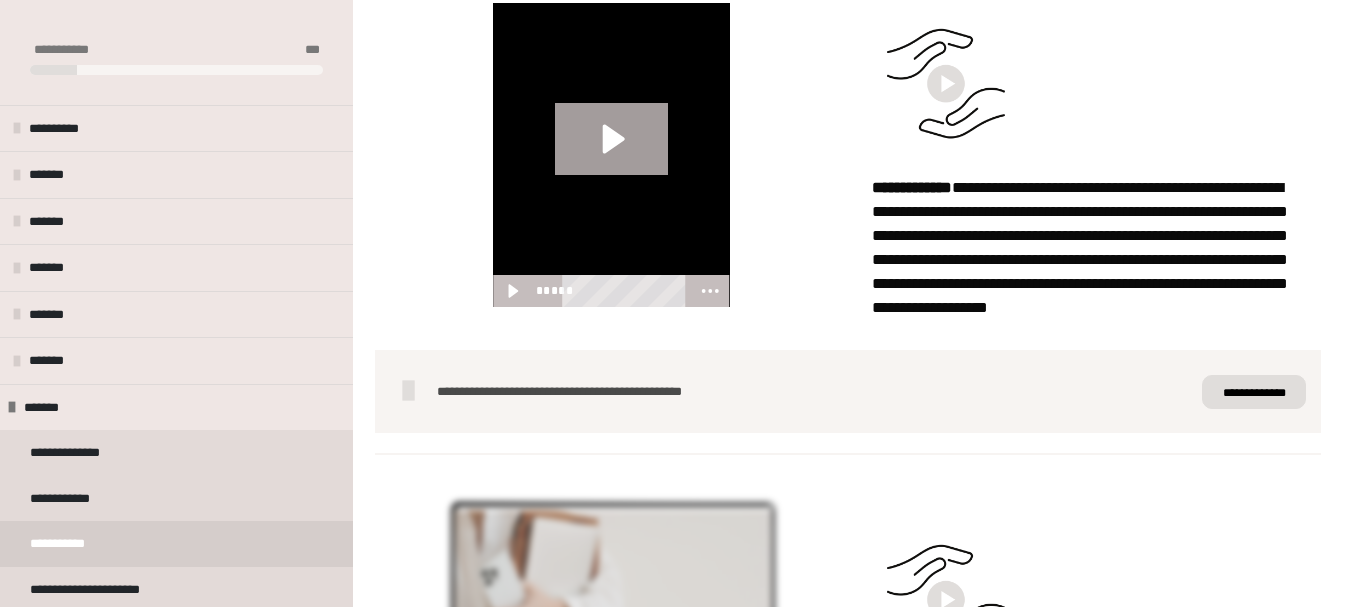 scroll, scrollTop: 844, scrollLeft: 0, axis: vertical 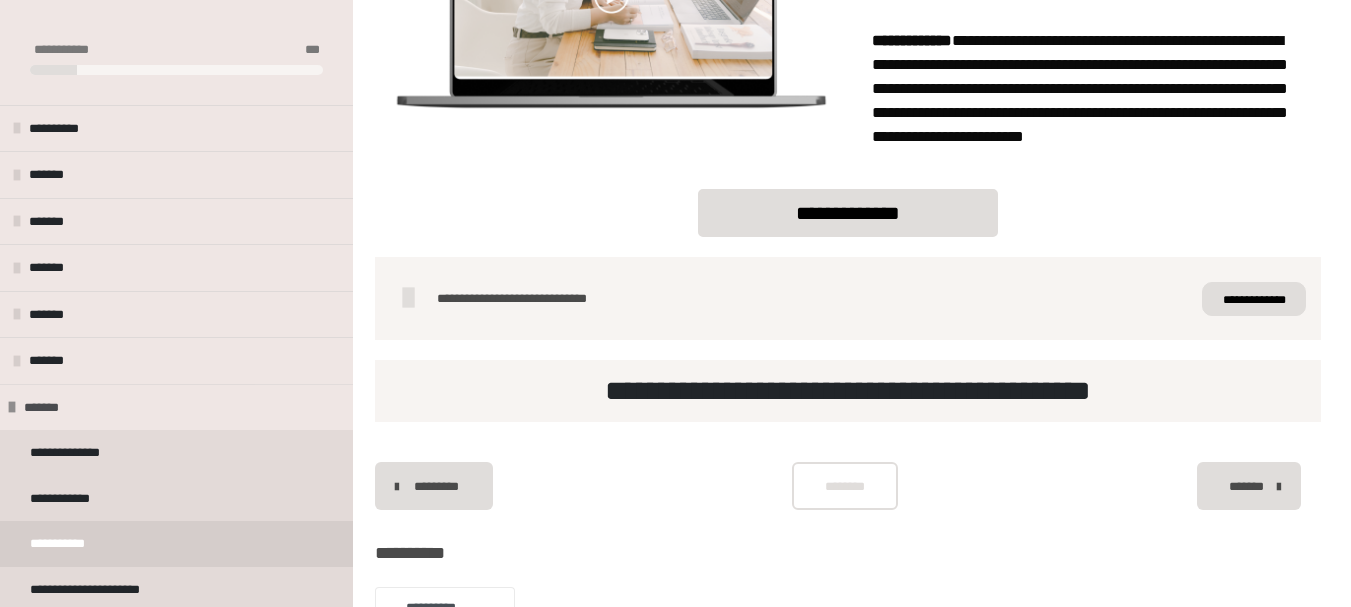 click at bounding box center [12, 407] 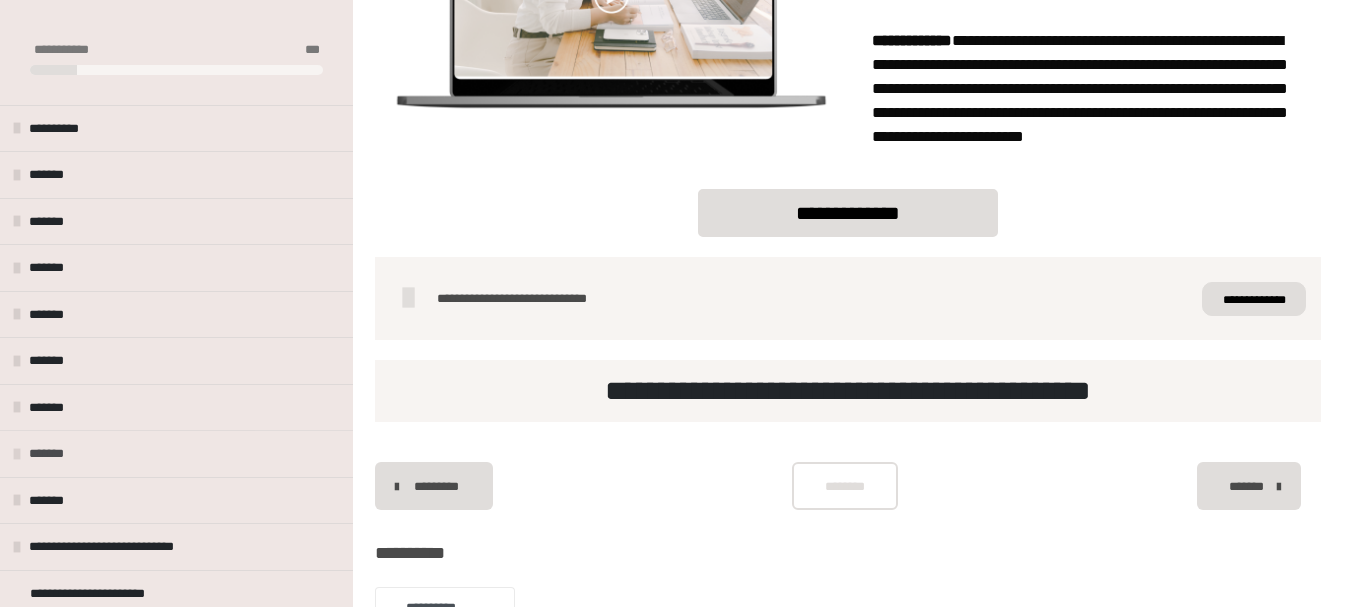click on "*******" at bounding box center [52, 454] 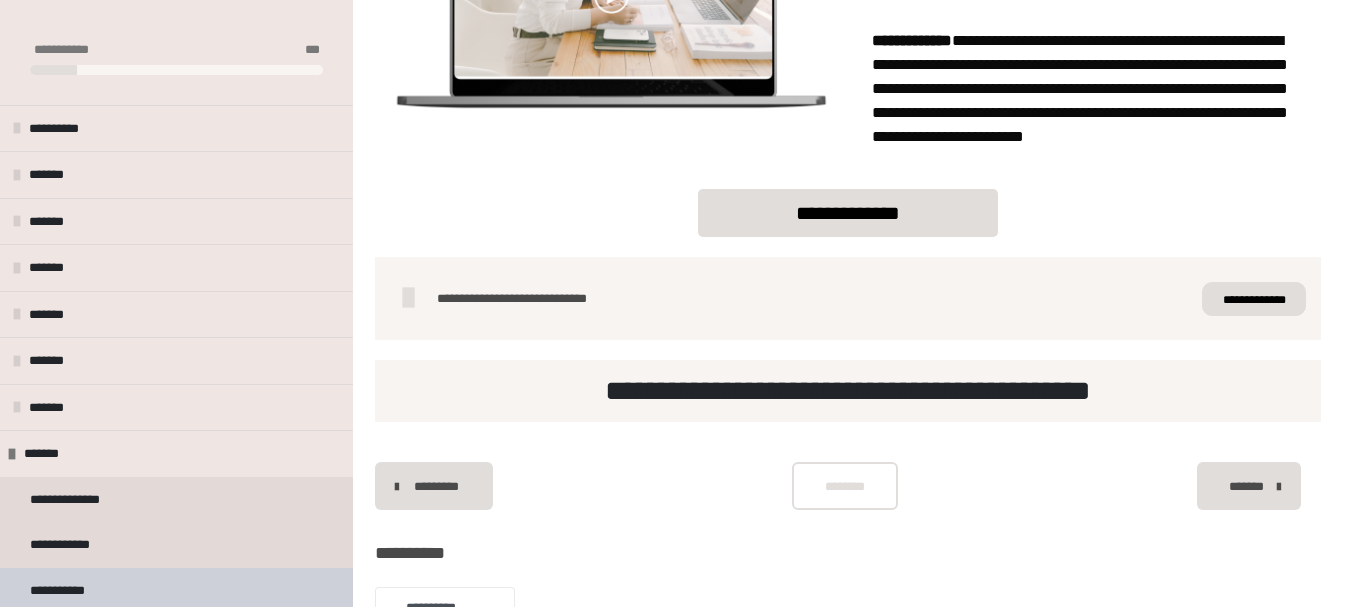 click on "**********" at bounding box center [176, 591] 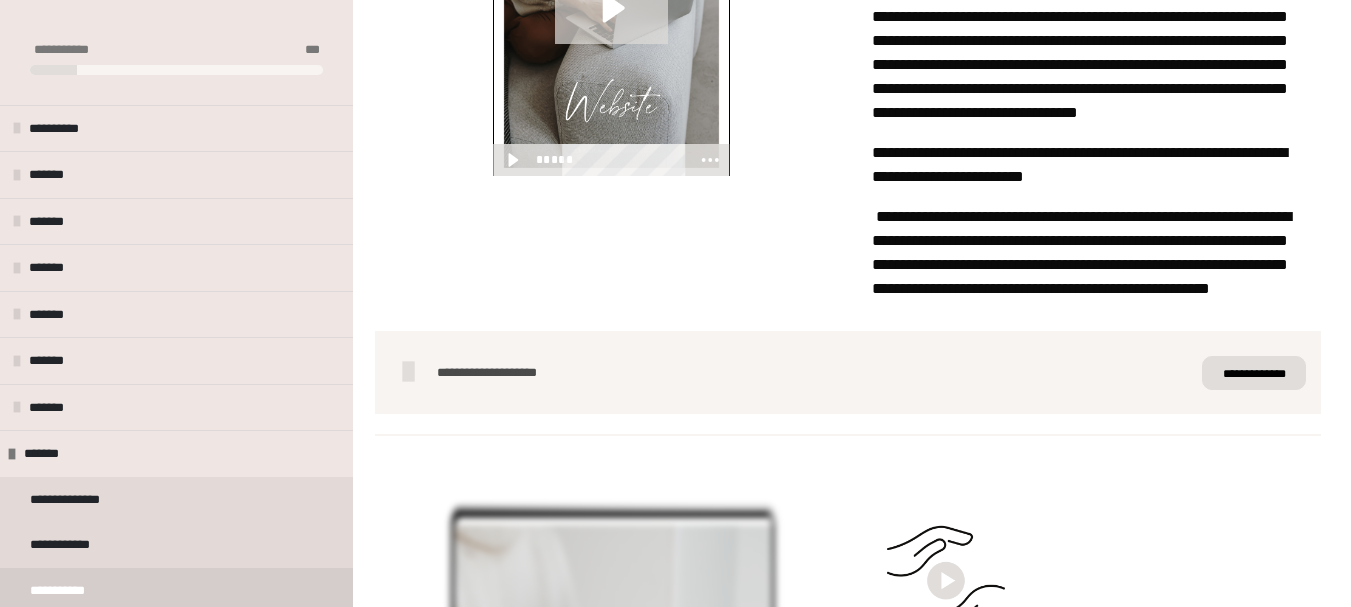 scroll, scrollTop: 1080, scrollLeft: 0, axis: vertical 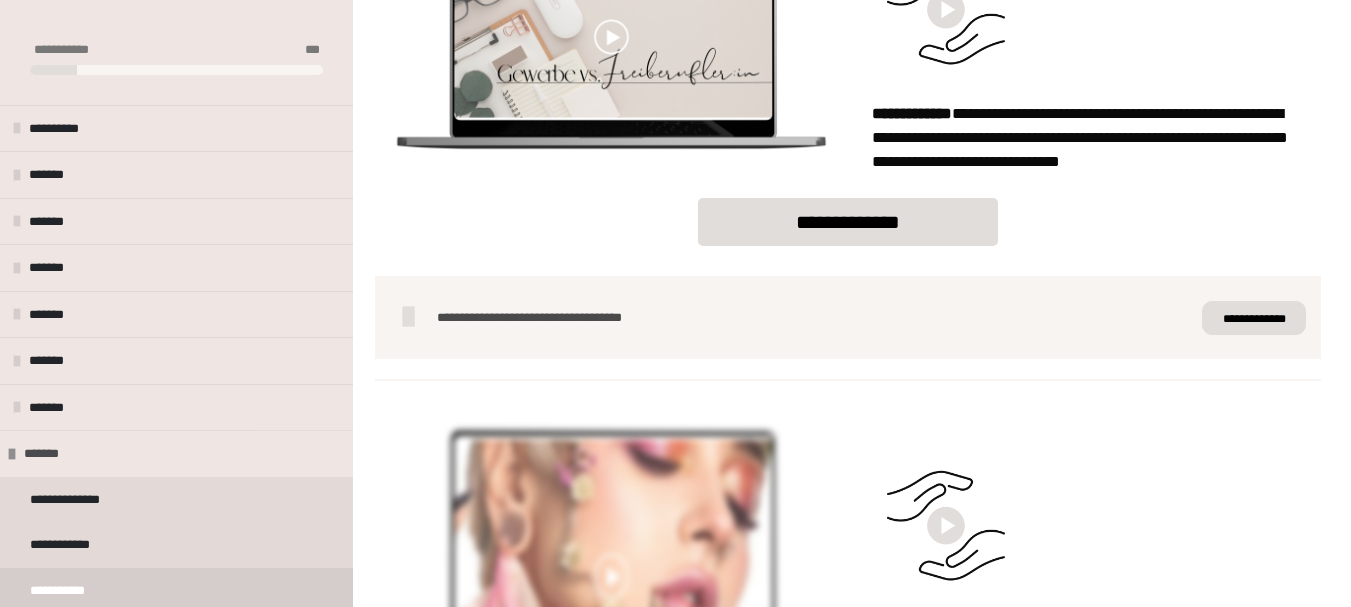 click on "*******" at bounding box center (47, 454) 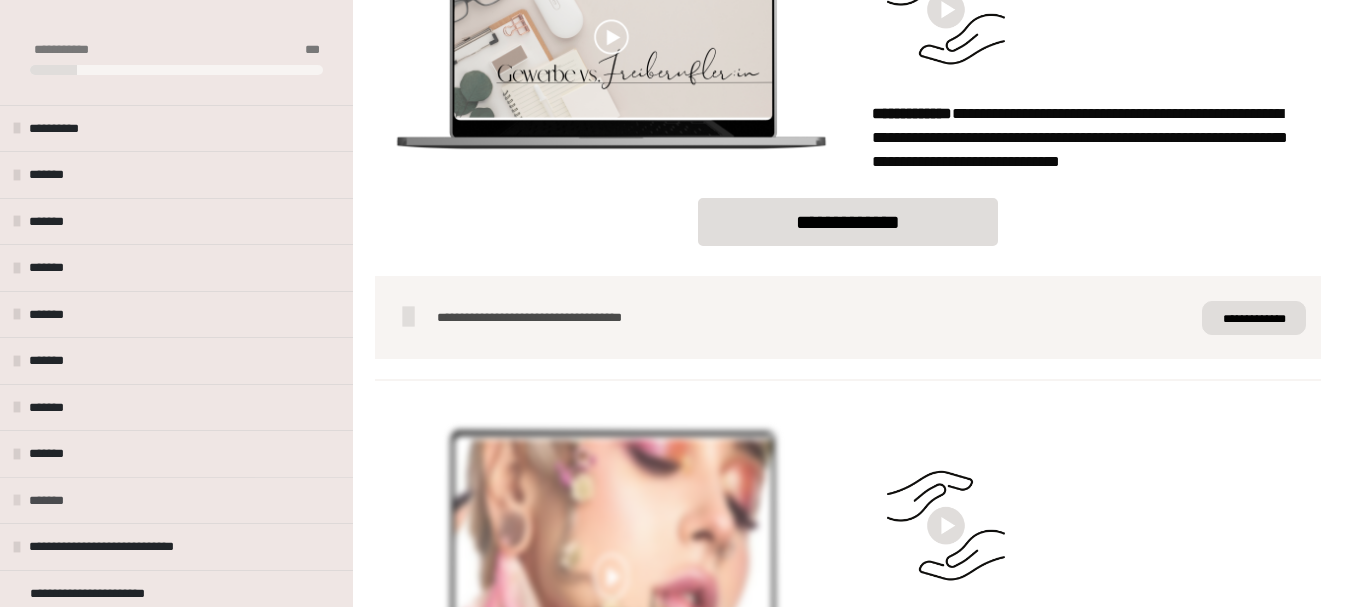 click on "*******" at bounding box center (52, 501) 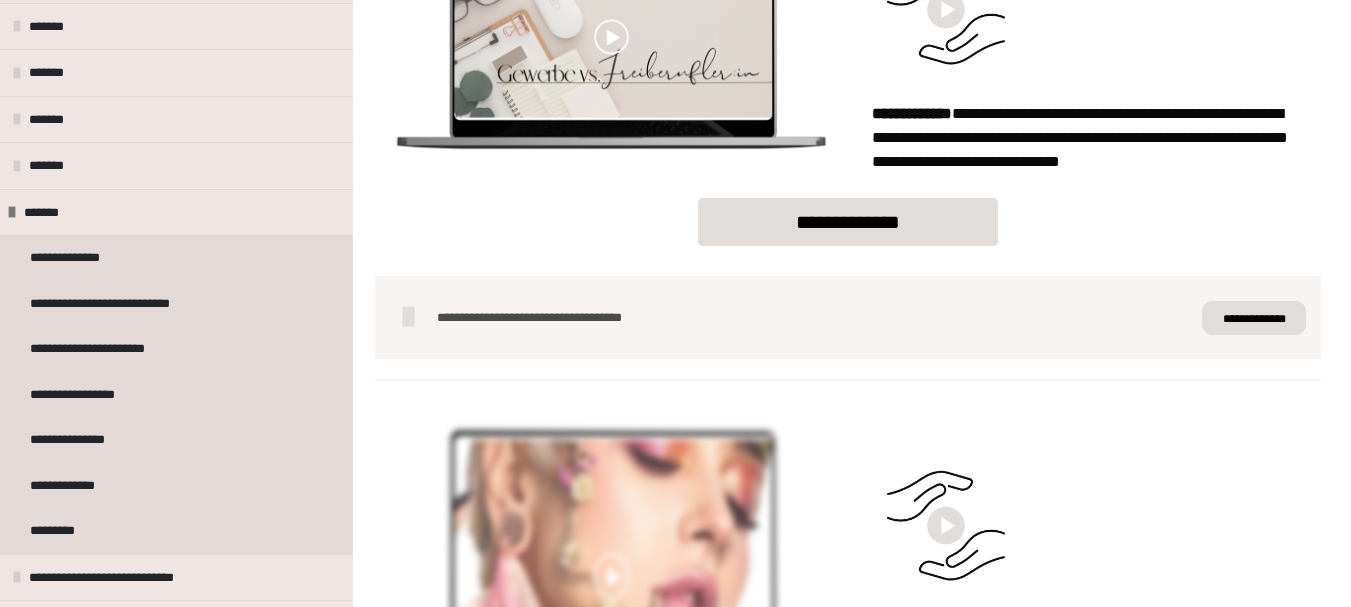 scroll, scrollTop: 300, scrollLeft: 0, axis: vertical 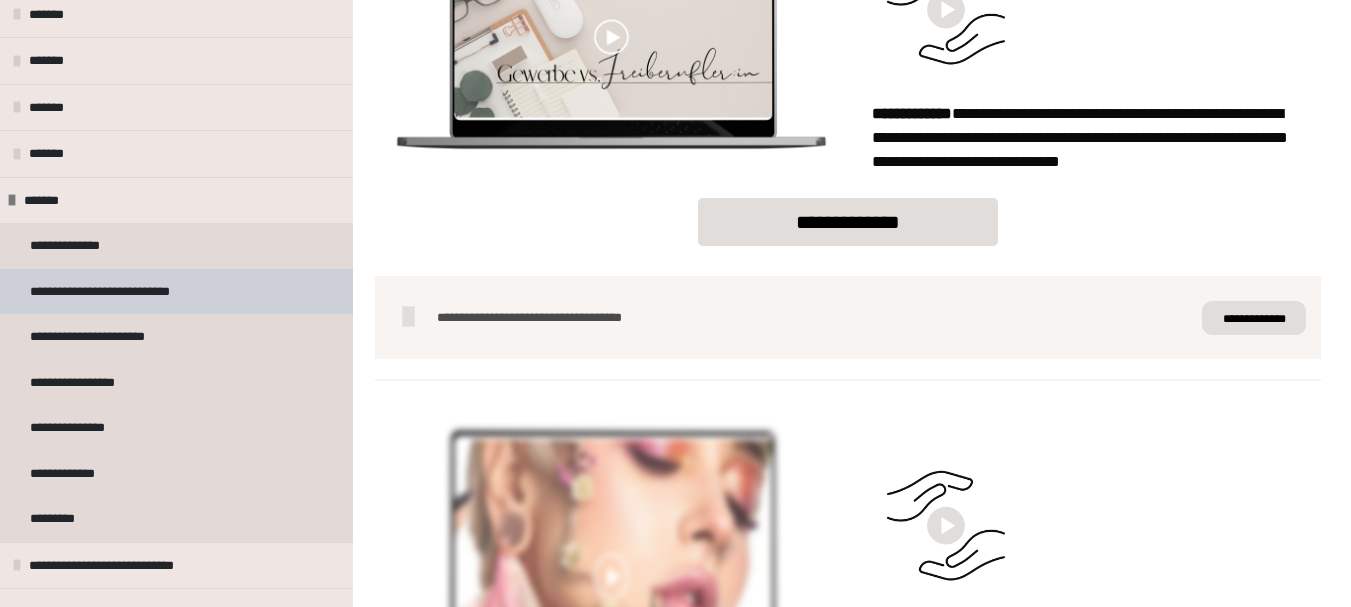click on "**********" at bounding box center [111, 292] 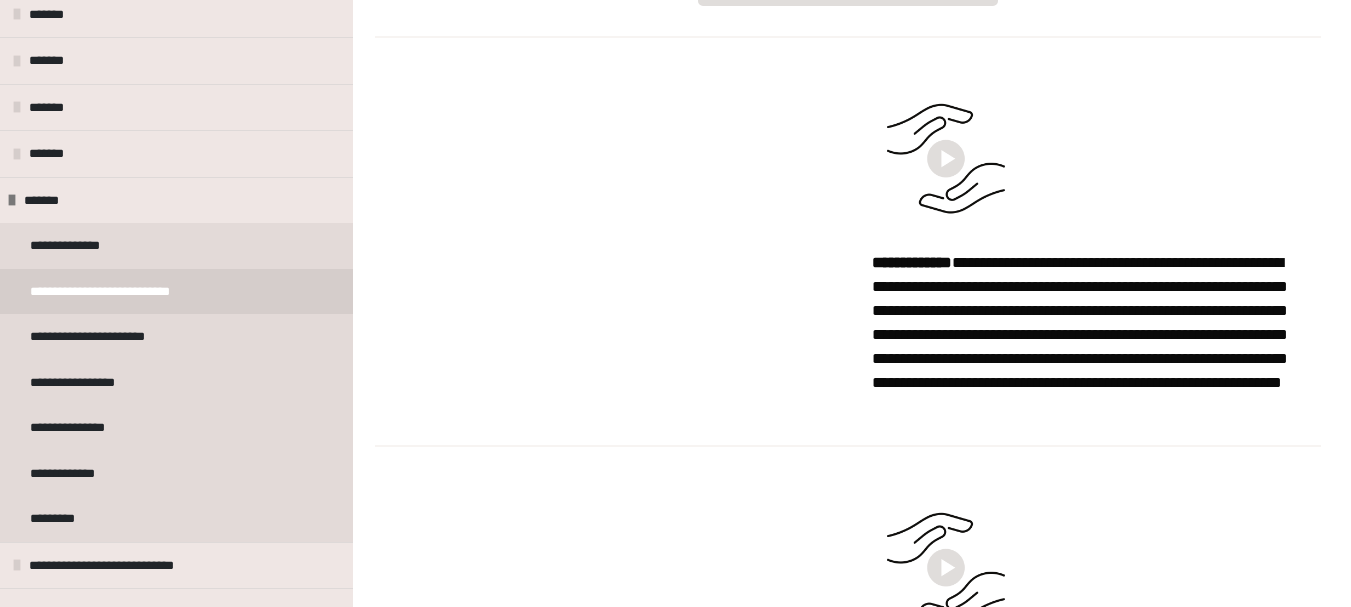 scroll, scrollTop: 838, scrollLeft: 0, axis: vertical 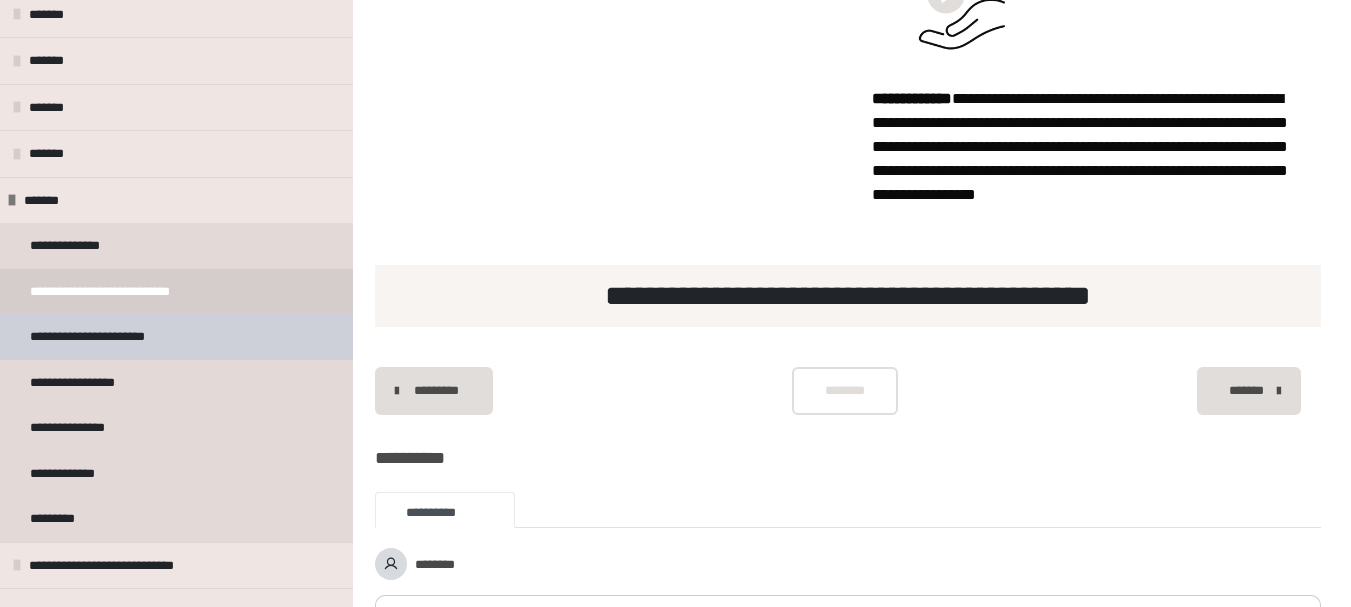 click on "**********" at bounding box center [98, 337] 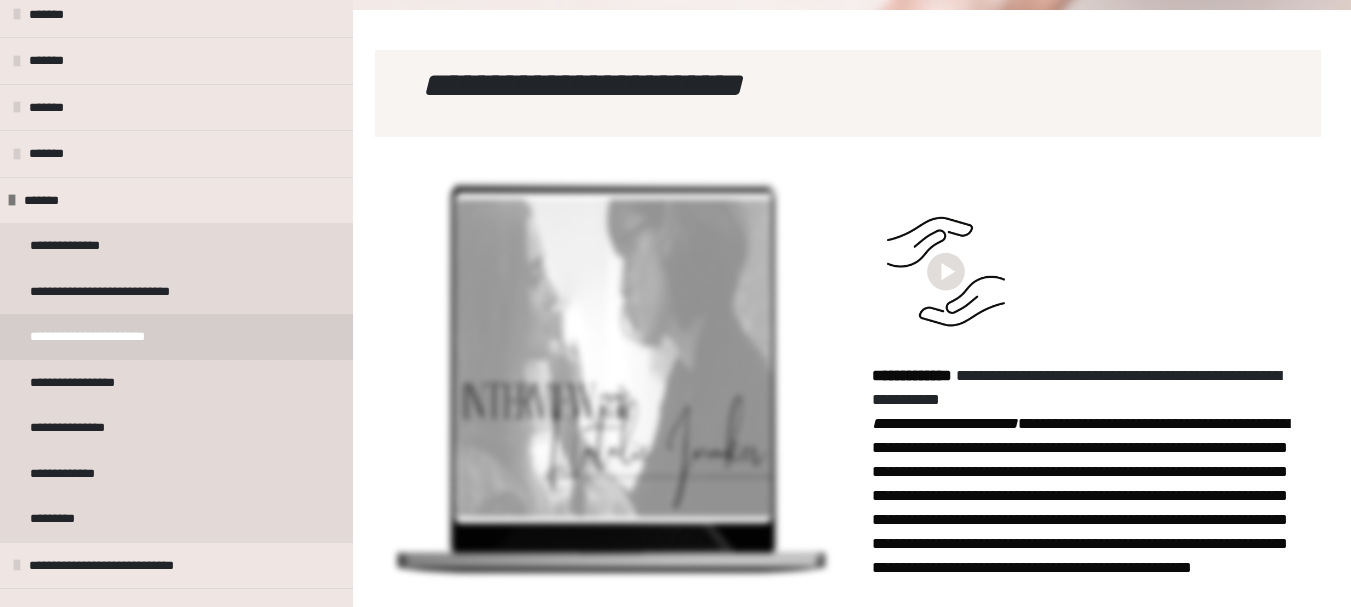 scroll, scrollTop: 0, scrollLeft: 0, axis: both 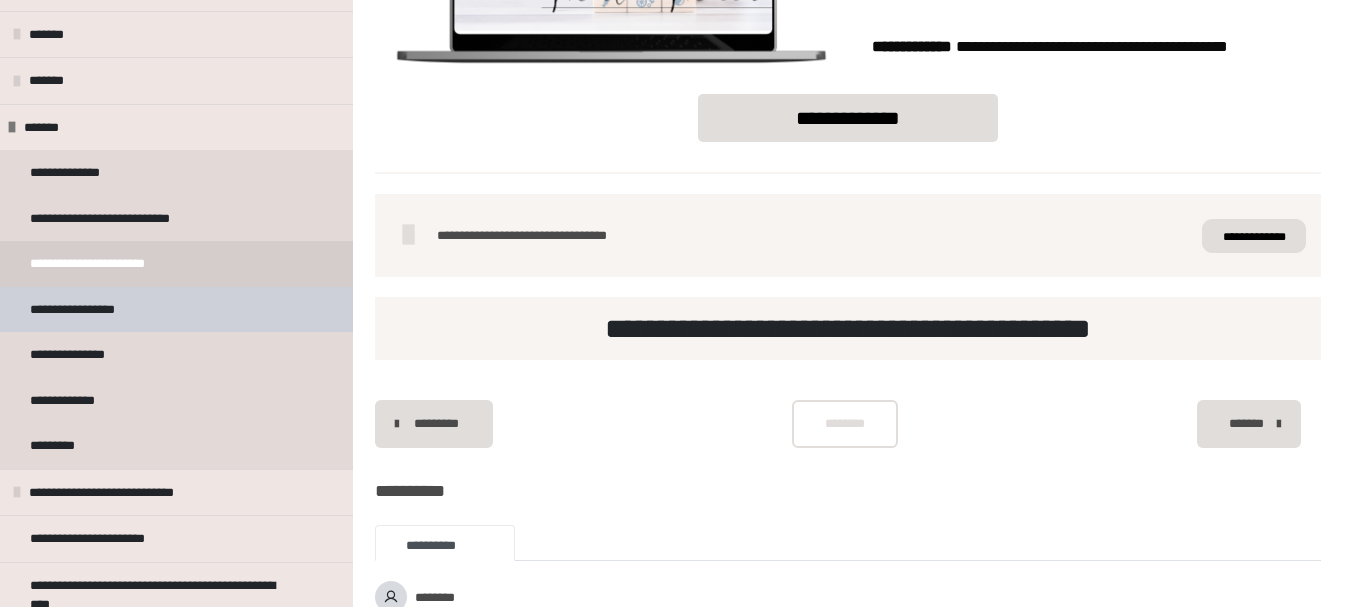 click on "**********" at bounding box center [85, 310] 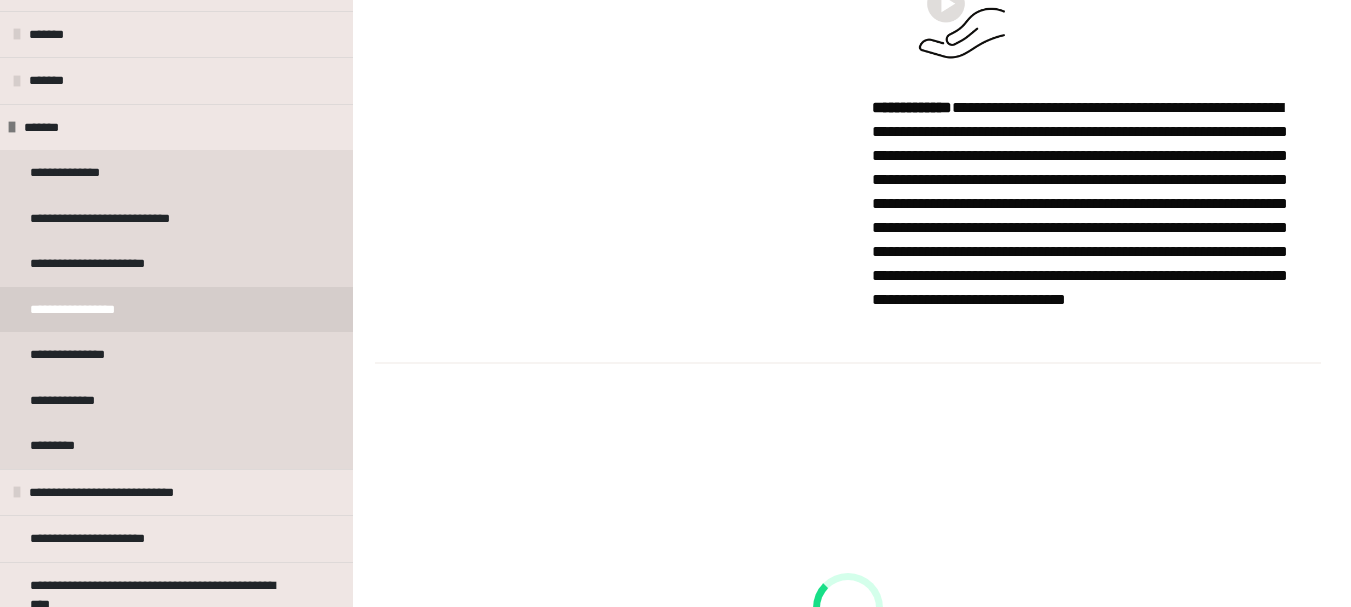 scroll, scrollTop: 0, scrollLeft: 0, axis: both 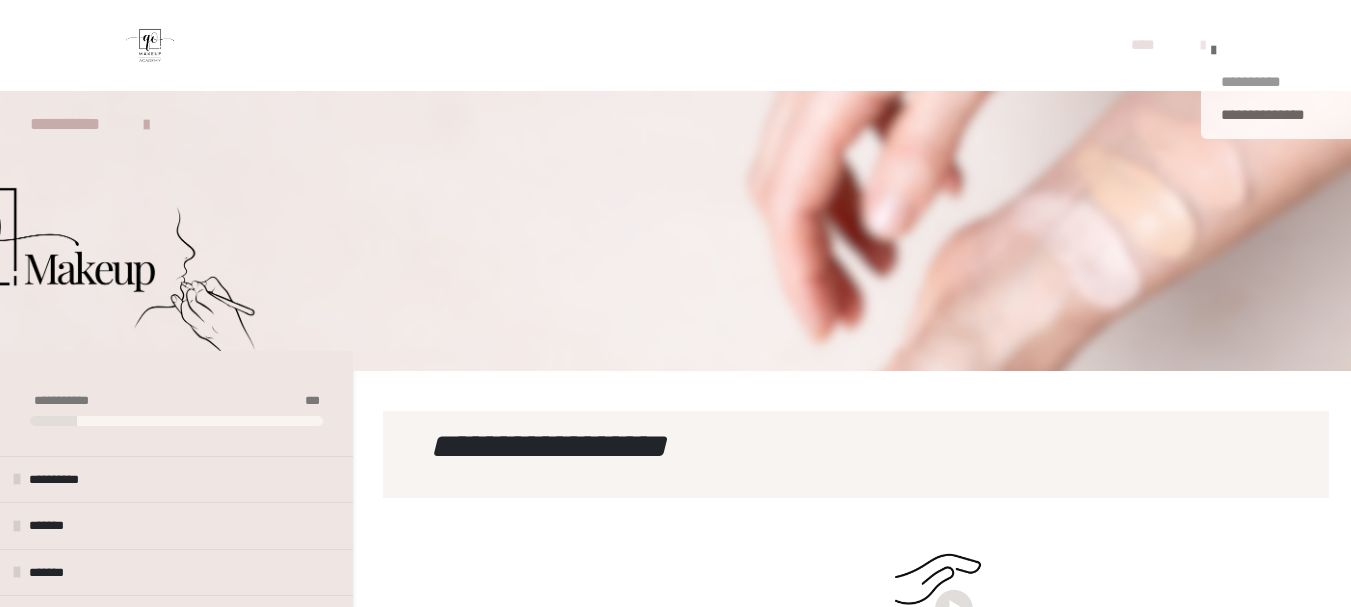click on "**********" at bounding box center (1281, 82) 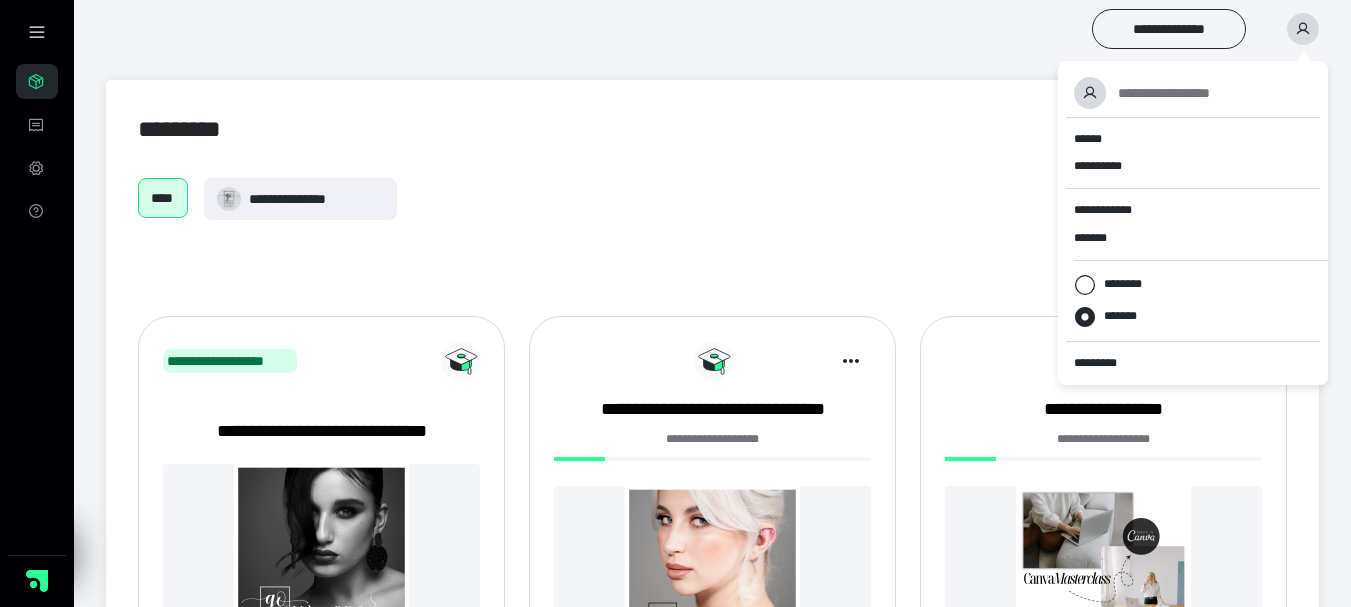 scroll, scrollTop: 0, scrollLeft: 0, axis: both 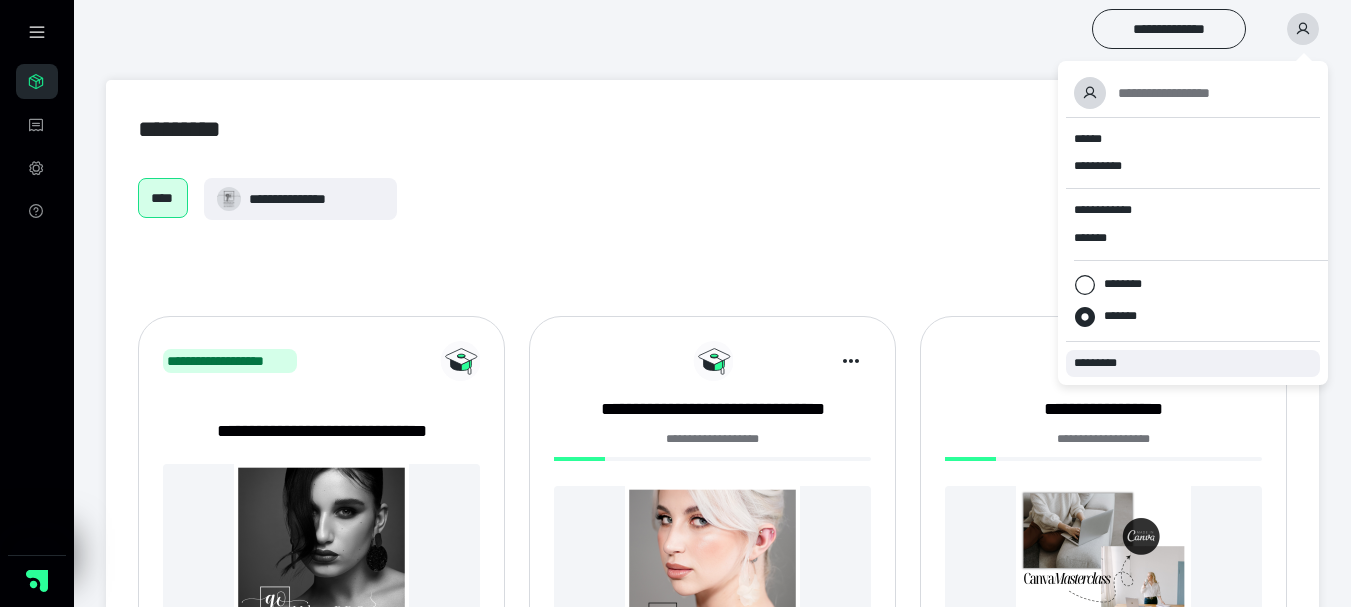 click on "*********" at bounding box center [1193, 363] 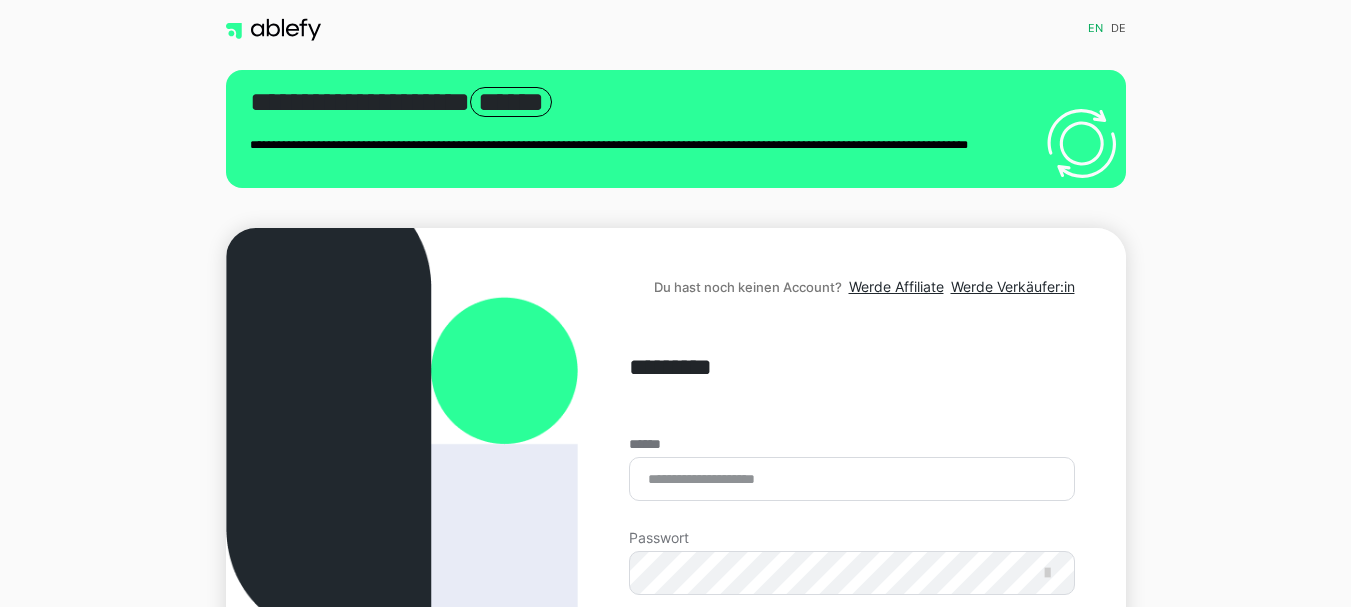 scroll, scrollTop: 0, scrollLeft: 0, axis: both 